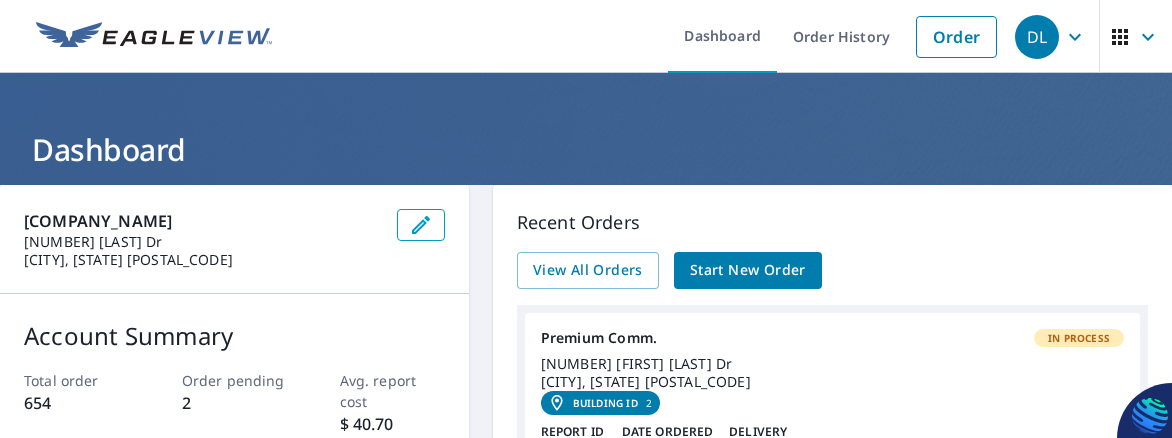scroll, scrollTop: 0, scrollLeft: 0, axis: both 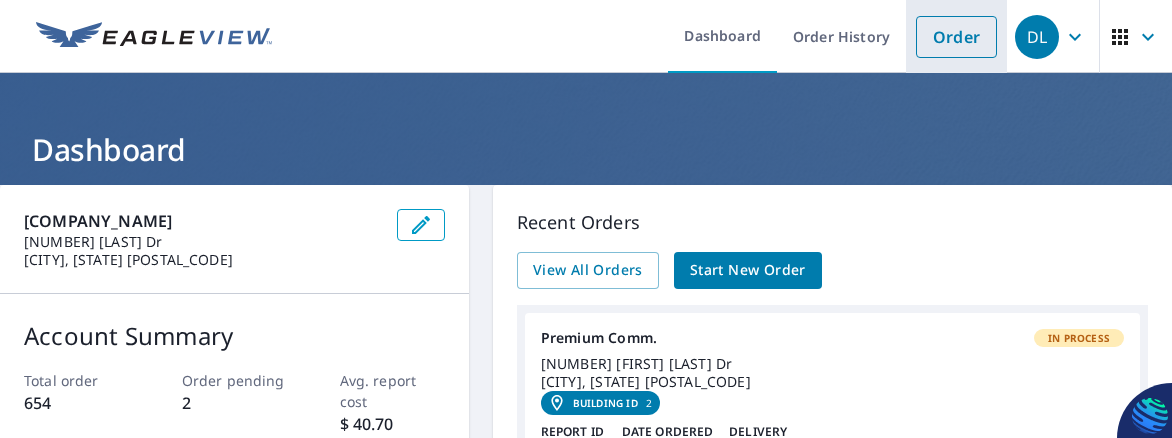 click on "Order" at bounding box center (956, 37) 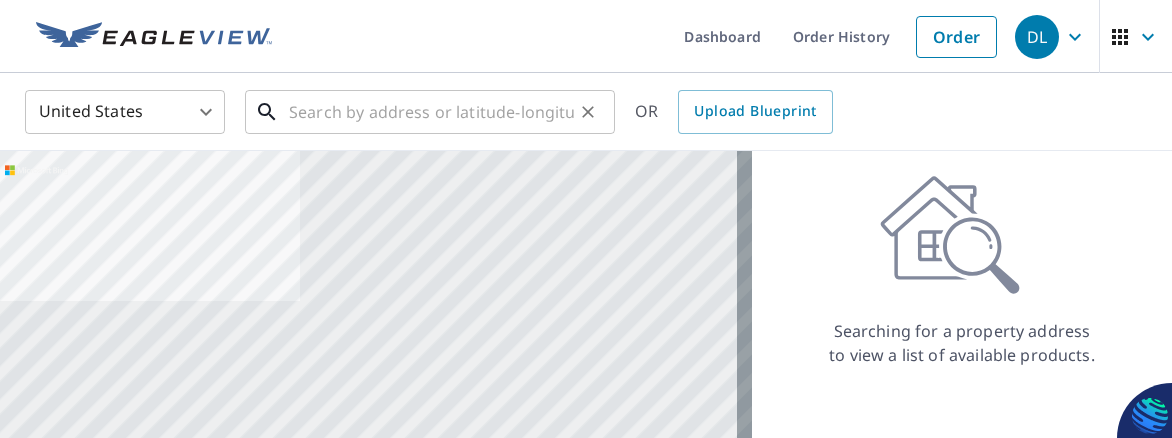 click at bounding box center (431, 112) 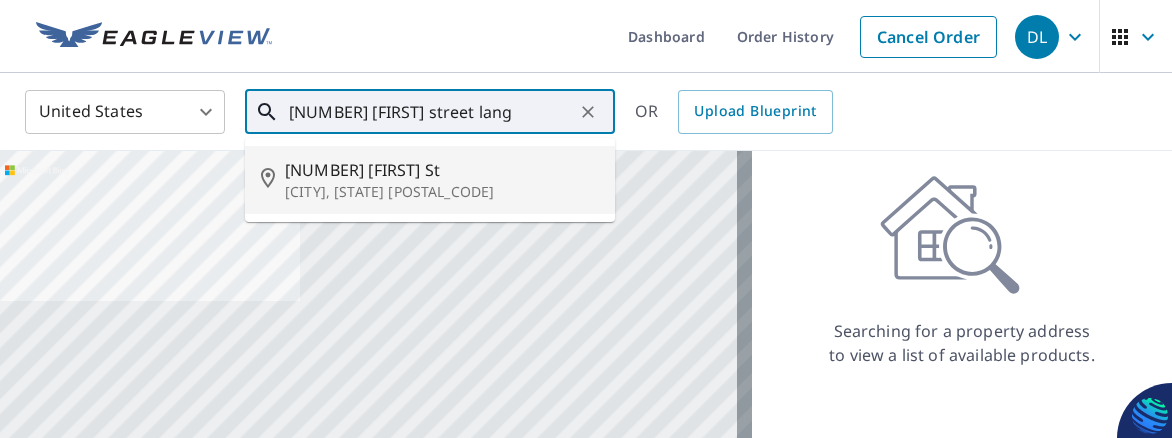 click on "[NUMBER] [FIRST] St" at bounding box center (442, 170) 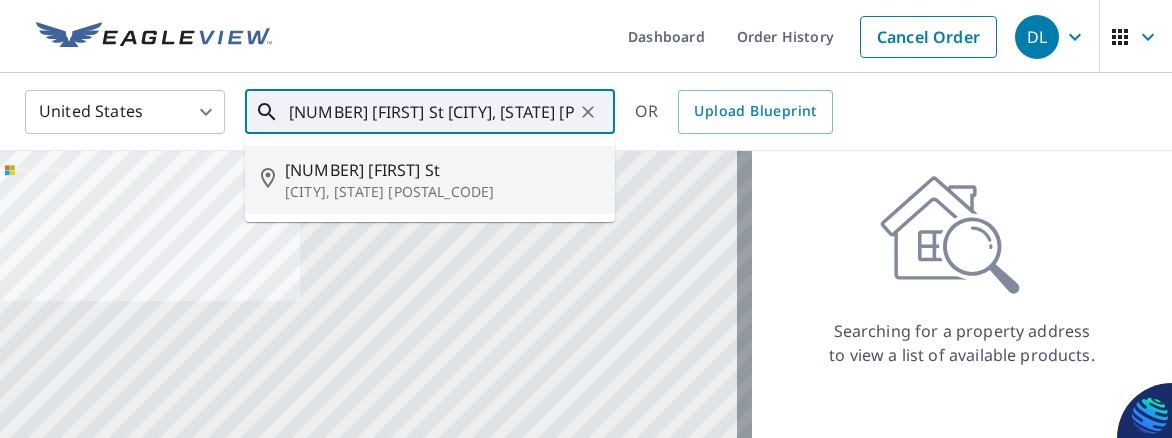 click on "[NUMBER] [FIRST] St [CITY], [STATE] [POSTAL_CODE]" at bounding box center (431, 112) 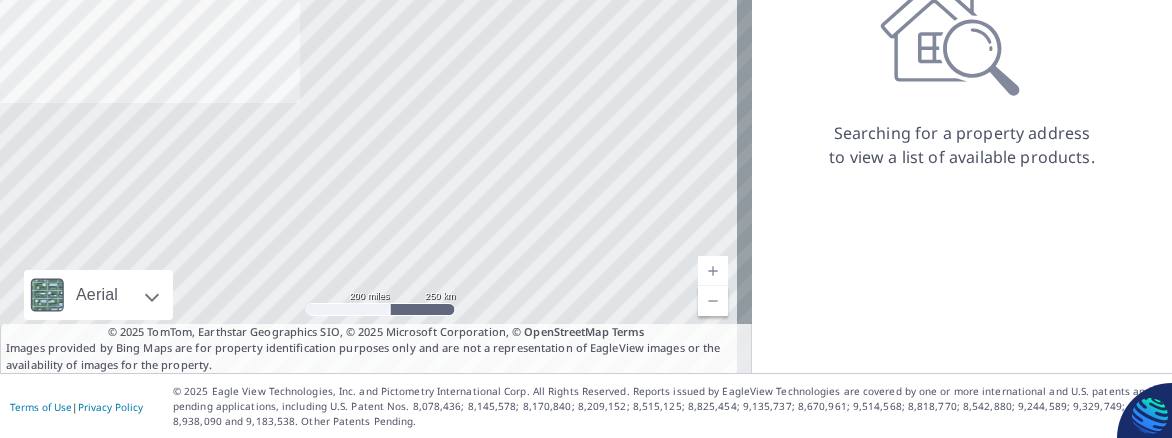 scroll, scrollTop: 98, scrollLeft: 0, axis: vertical 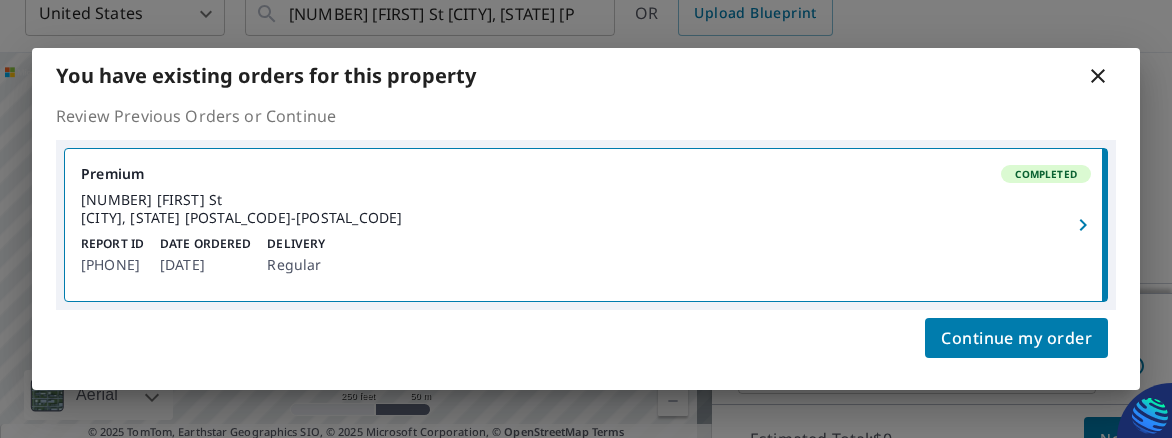 click 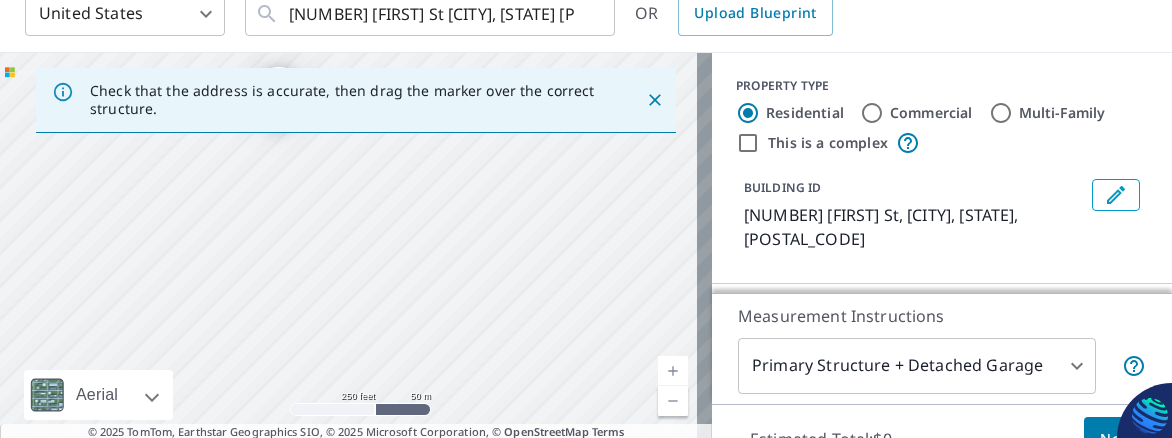 drag, startPoint x: 494, startPoint y: 367, endPoint x: 424, endPoint y: 236, distance: 148.52946 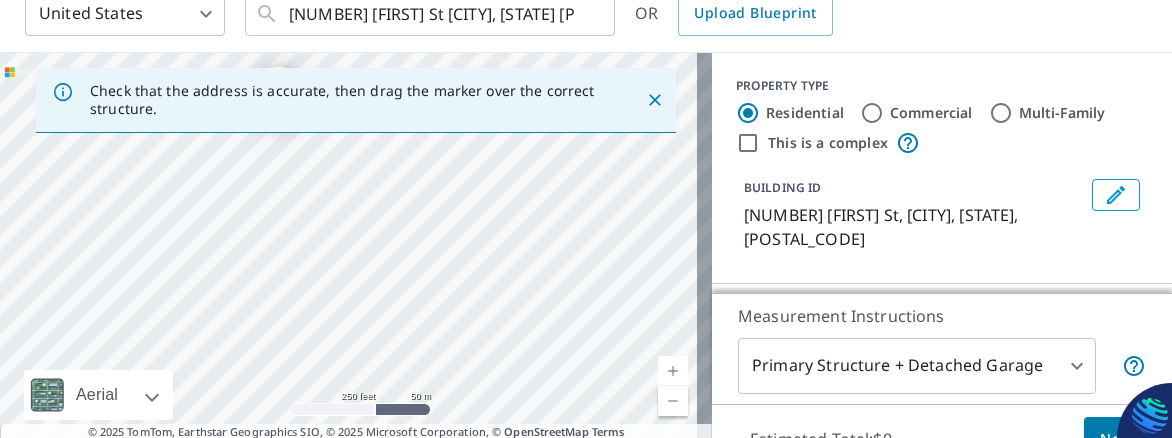 click on "[NUMBER] [FIRST] St [CITY], [STATE] [POSTAL_CODE]" at bounding box center [356, 263] 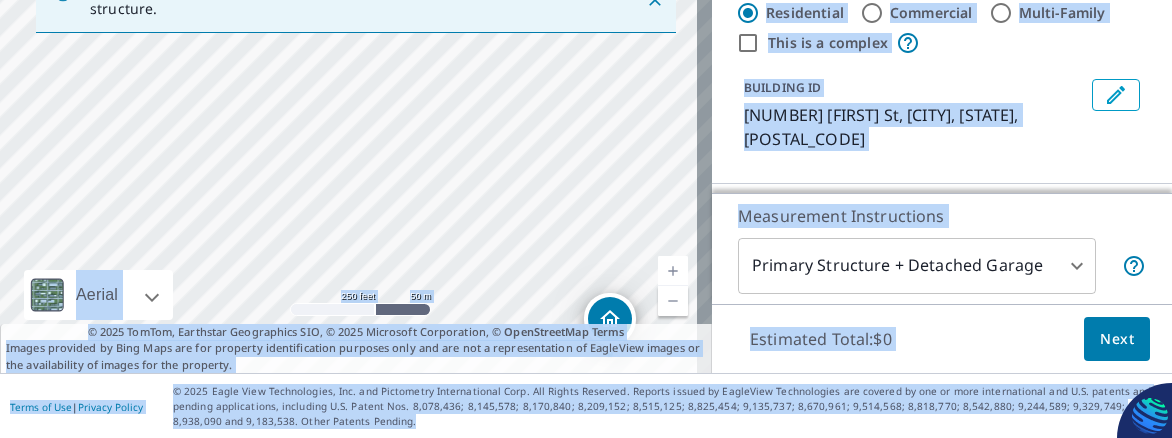 scroll, scrollTop: 198, scrollLeft: 0, axis: vertical 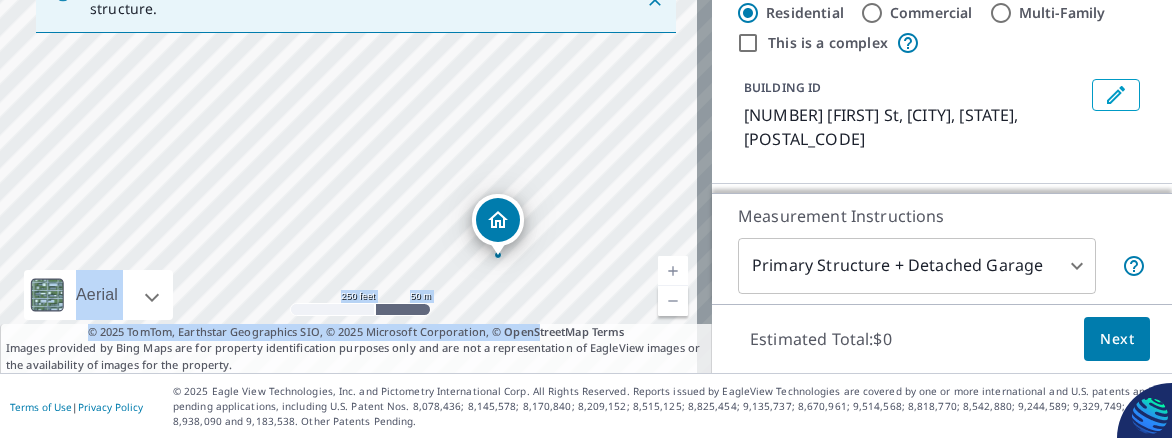 drag, startPoint x: 365, startPoint y: 225, endPoint x: 521, endPoint y: 324, distance: 184.76201 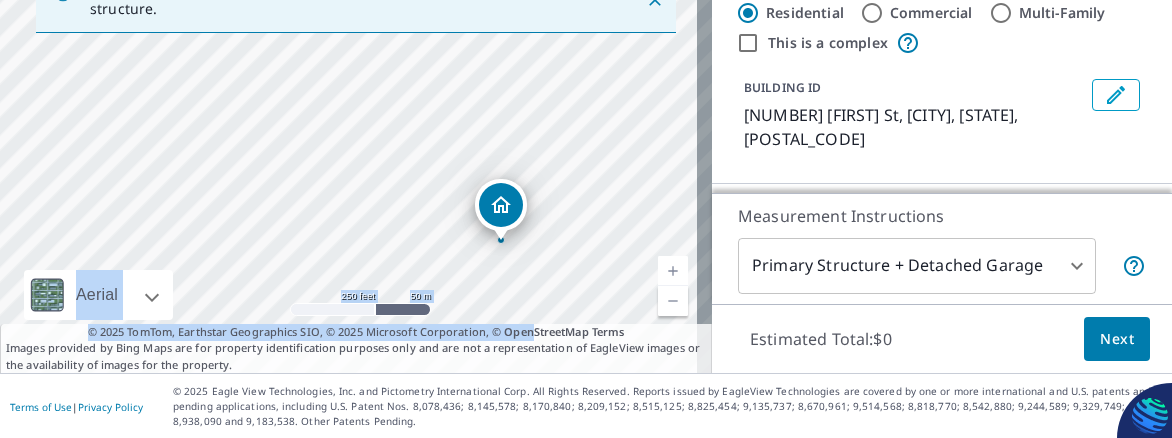 drag, startPoint x: 521, startPoint y: 324, endPoint x: 498, endPoint y: 297, distance: 35.468296 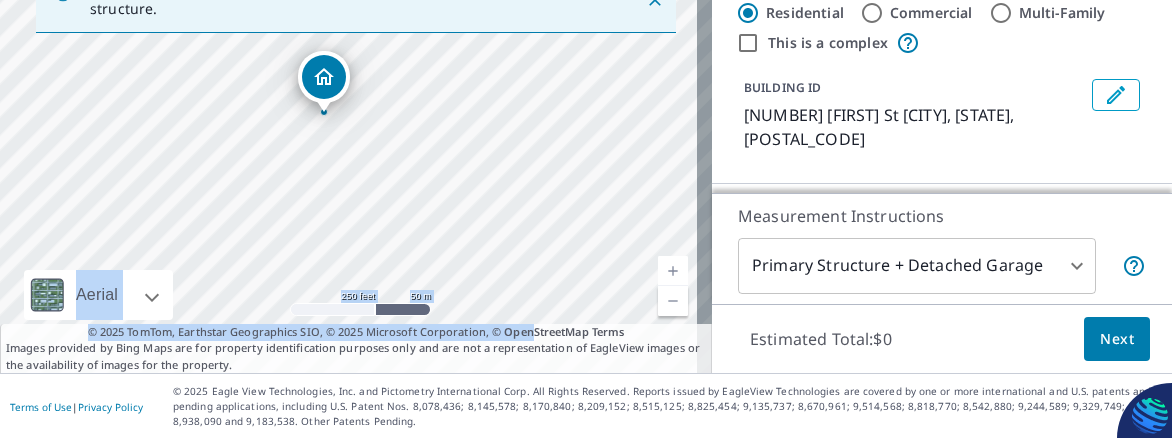 click on "[NUMBER] [FIRST] St [CITY], [STATE] [POSTAL_CODE]" at bounding box center [356, 163] 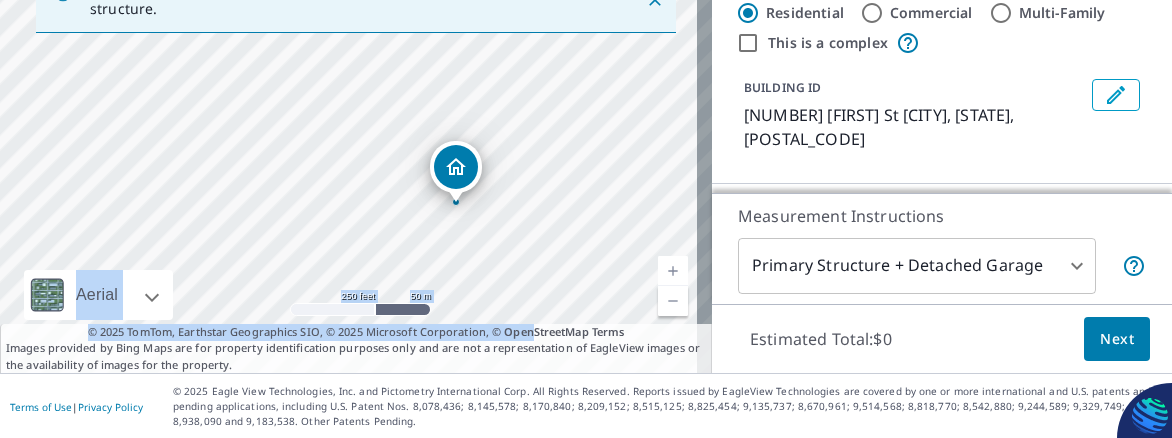 drag, startPoint x: 318, startPoint y: 75, endPoint x: 450, endPoint y: 165, distance: 159.76233 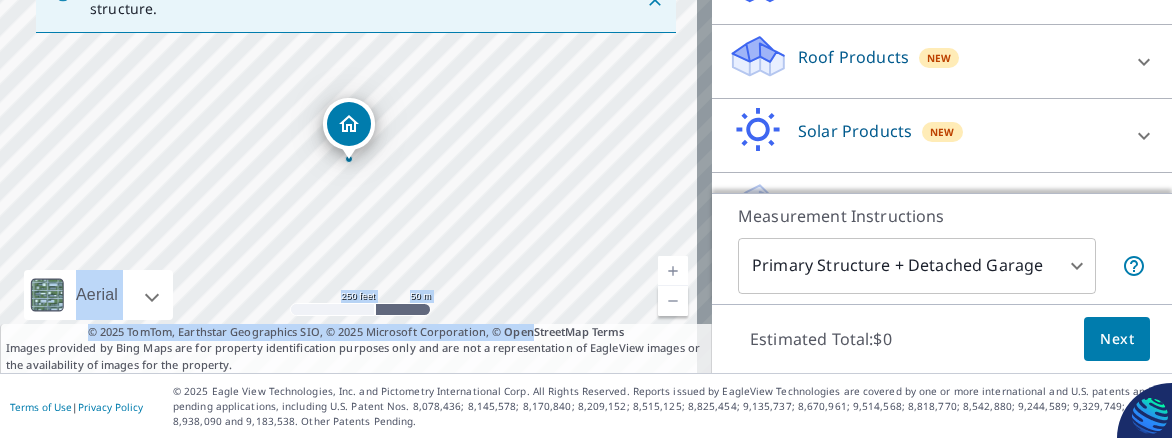 scroll, scrollTop: 261, scrollLeft: 0, axis: vertical 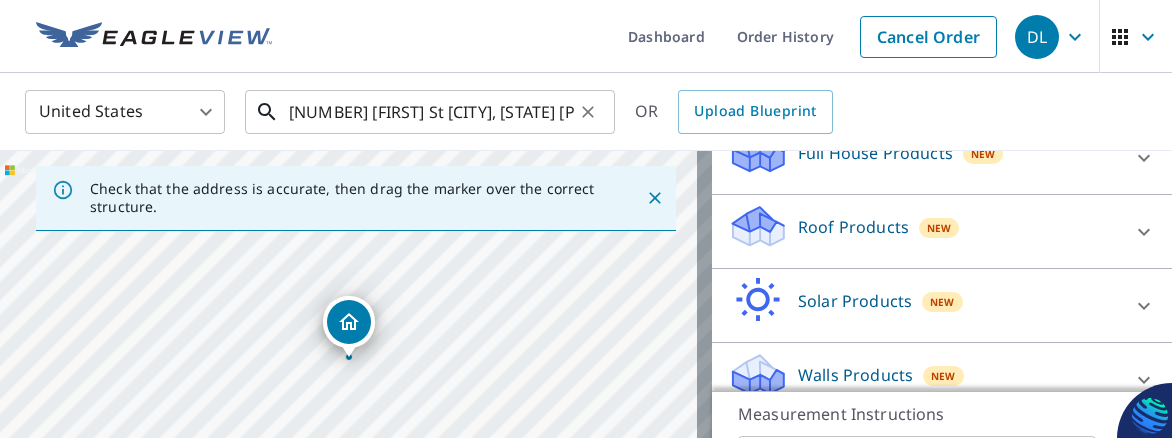 click on "[NUMBER] [FIRST] St [CITY], [STATE] [POSTAL_CODE]" at bounding box center [431, 112] 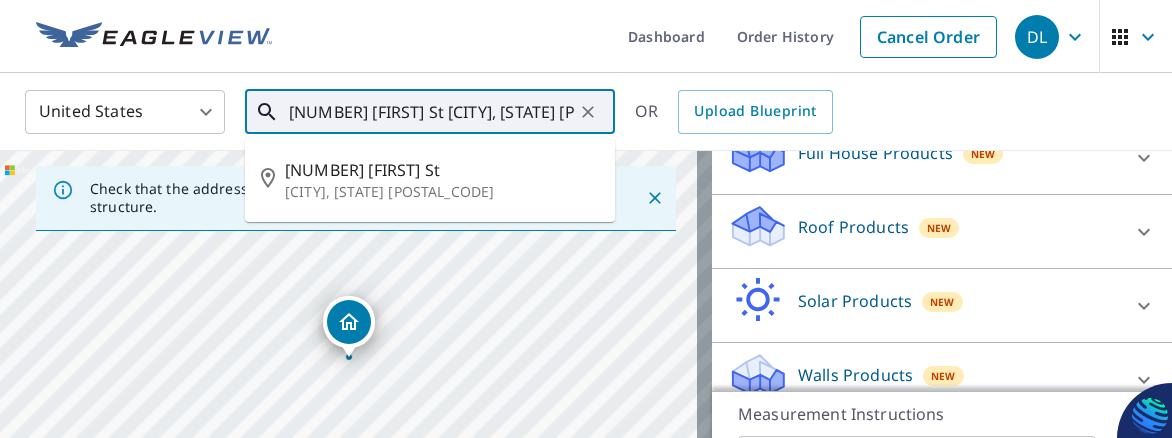 drag, startPoint x: 316, startPoint y: 114, endPoint x: 290, endPoint y: 114, distance: 26 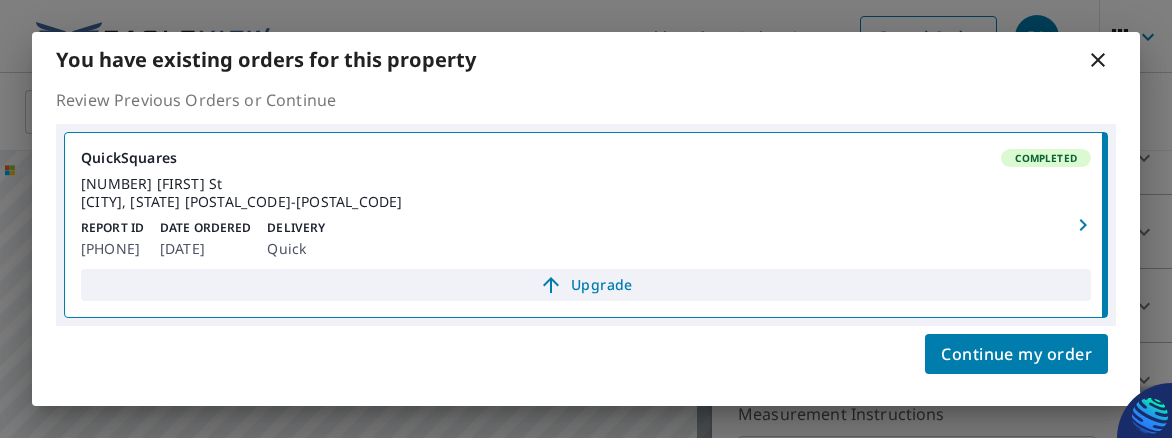 click on "Upgrade" at bounding box center (586, 285) 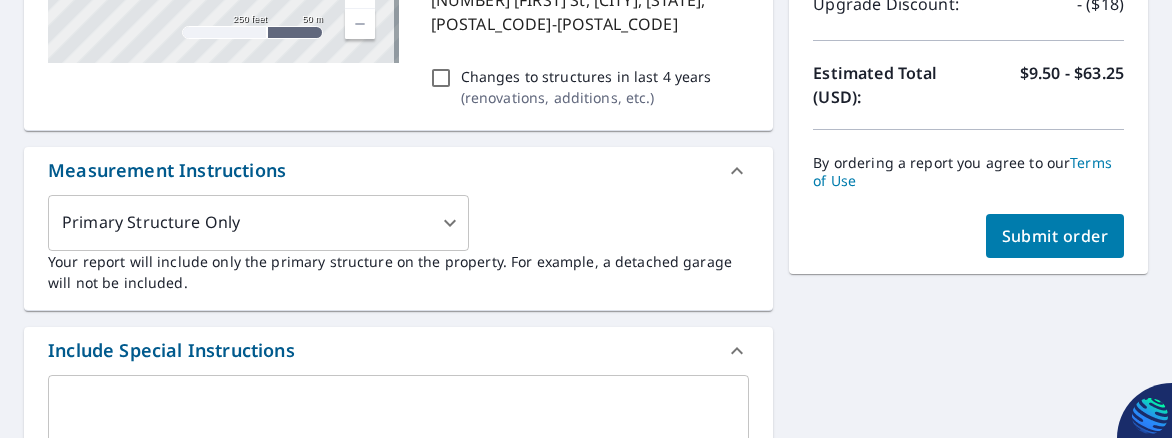 scroll, scrollTop: 500, scrollLeft: 0, axis: vertical 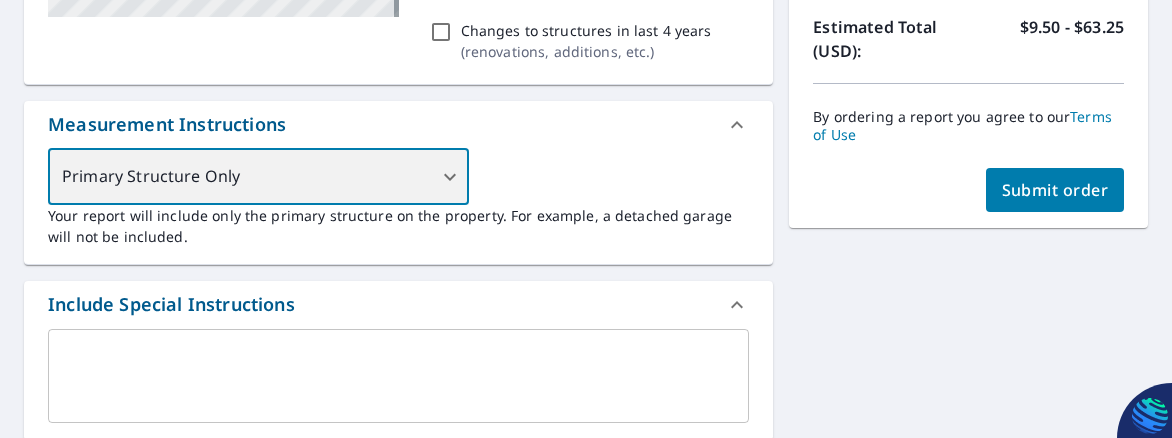 click on "Primary Structure Only" at bounding box center (258, 177) 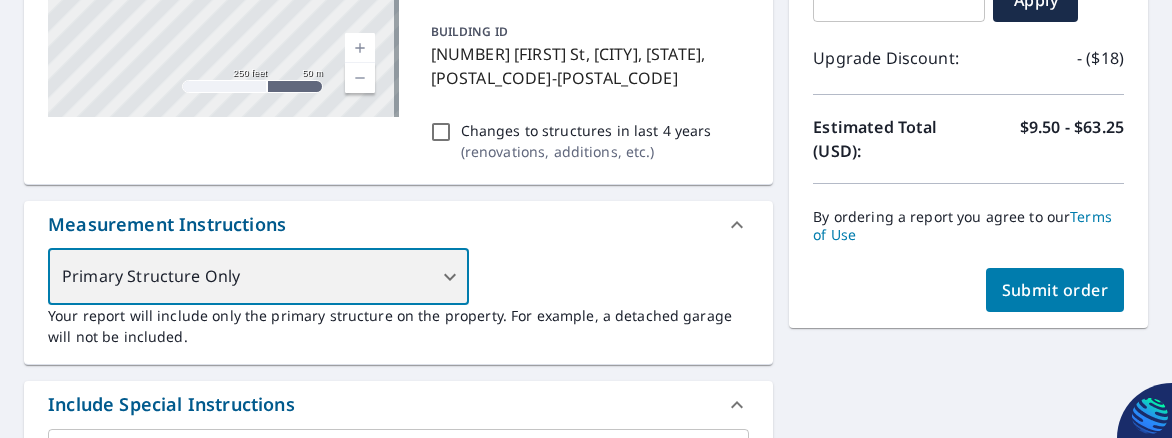 scroll, scrollTop: 500, scrollLeft: 0, axis: vertical 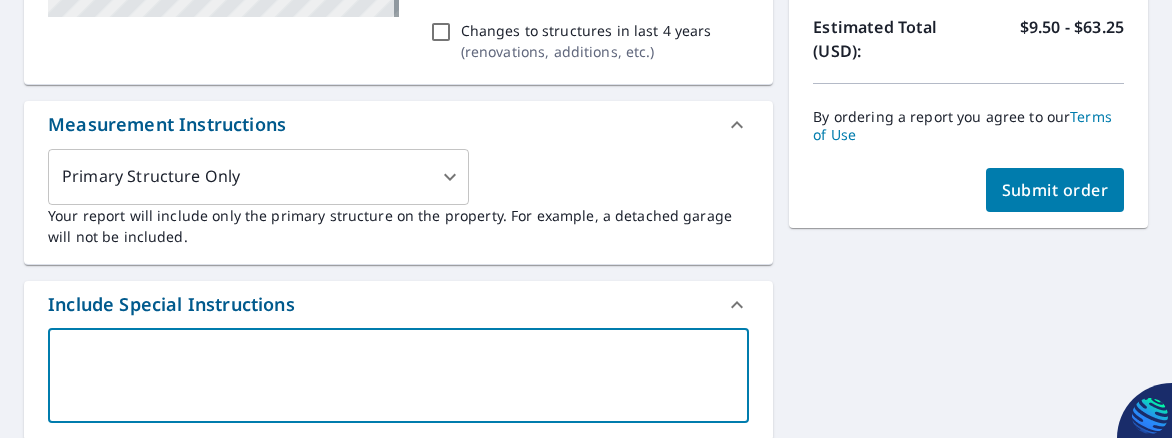 click at bounding box center (398, 375) 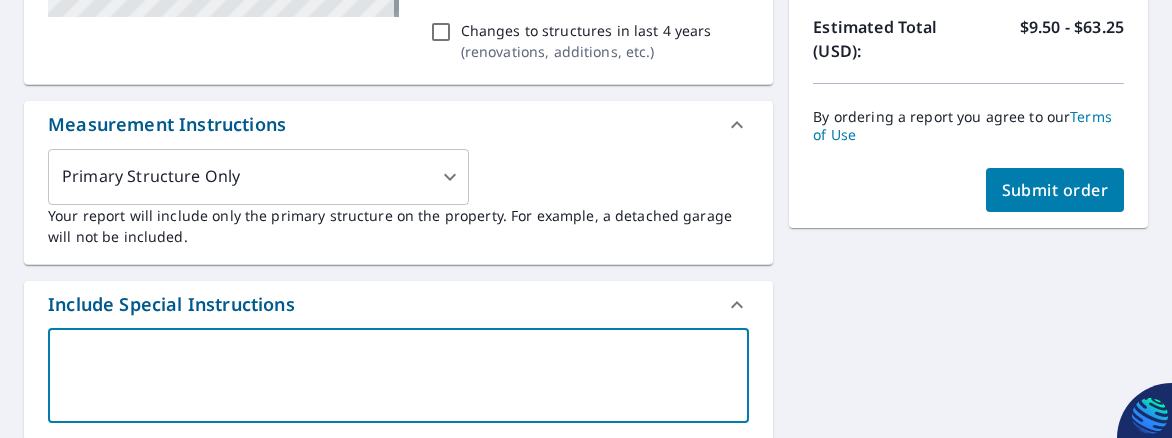 type on "n" 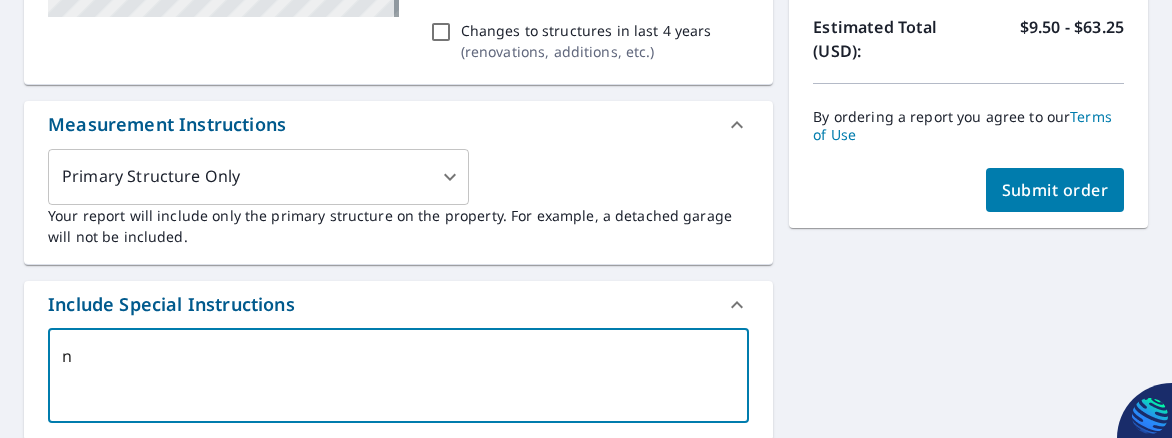 type on "x" 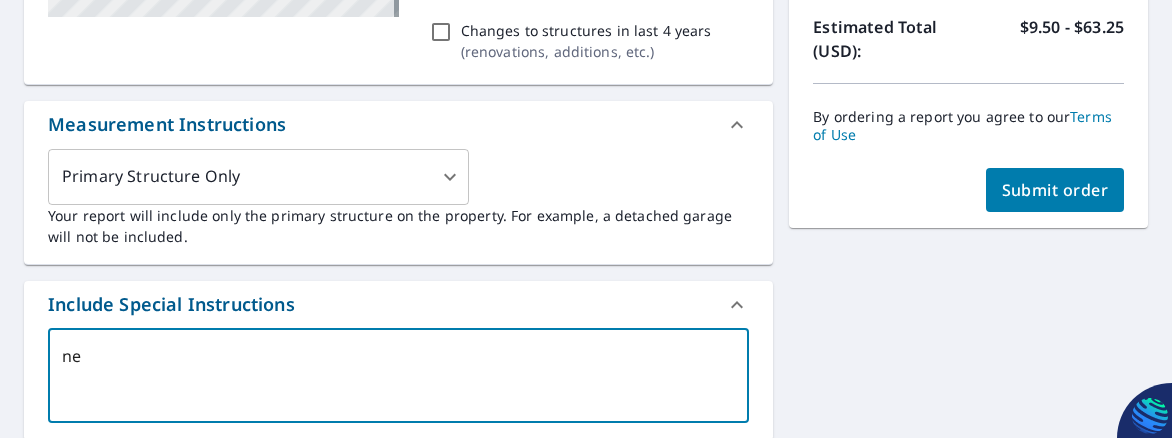 type on "nee" 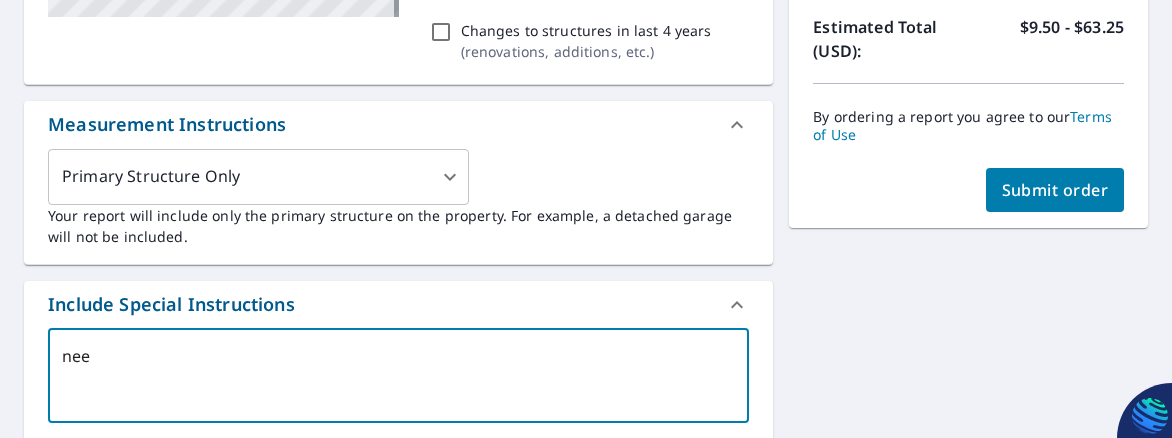 type on "neew" 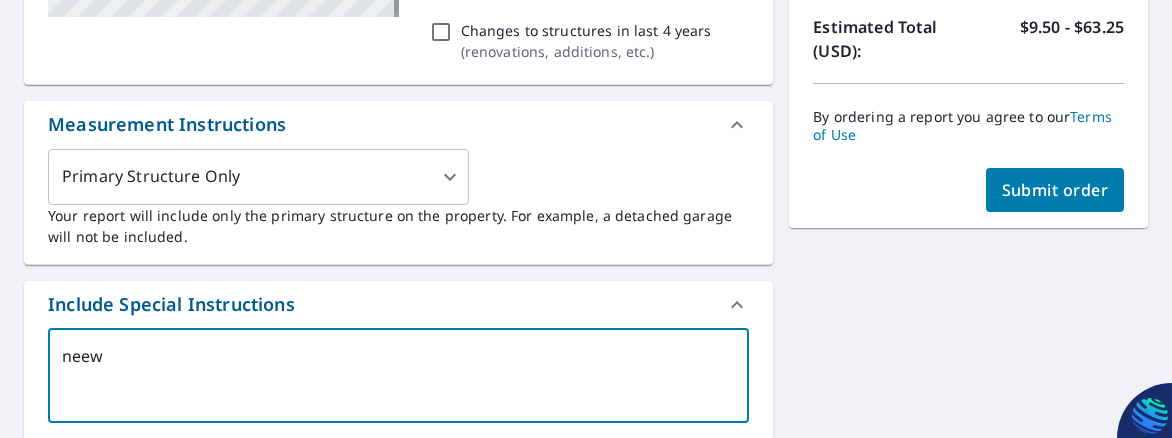 type on "nee" 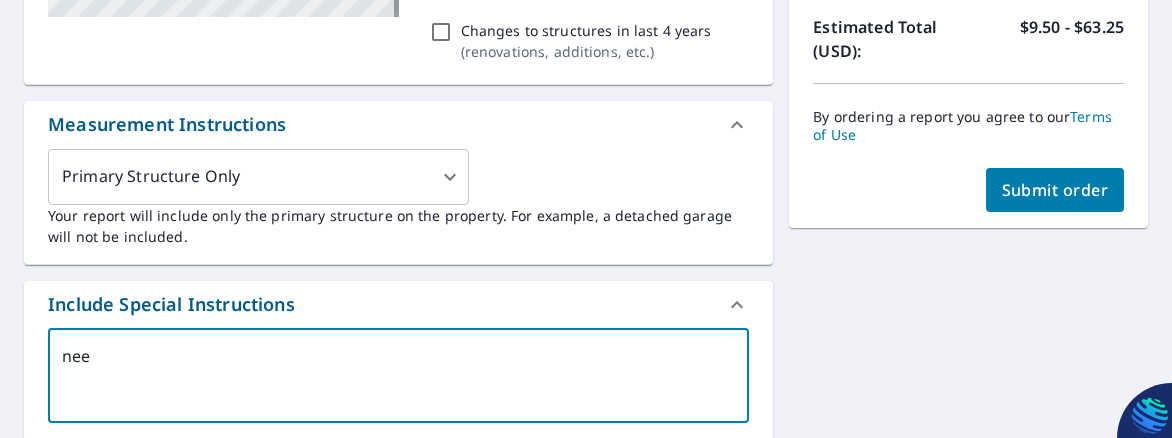 type on "need" 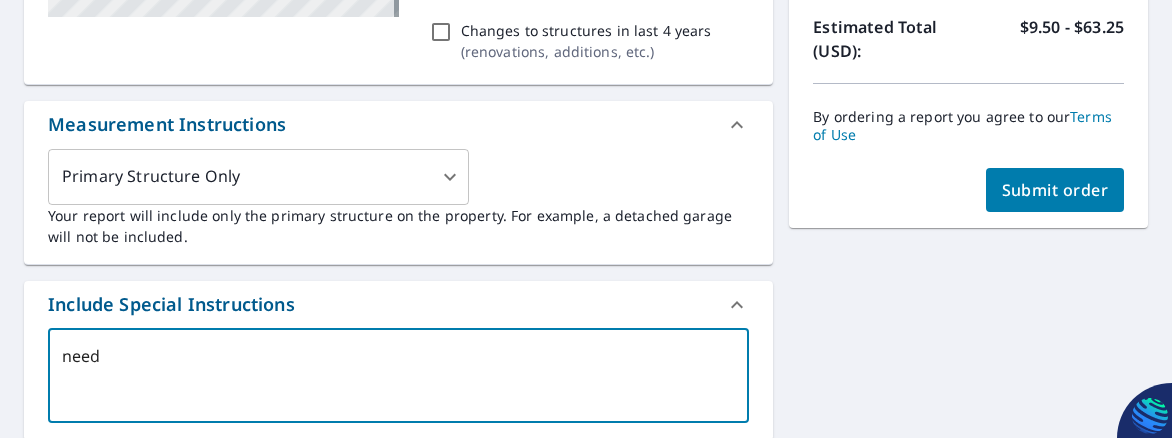 type on "need" 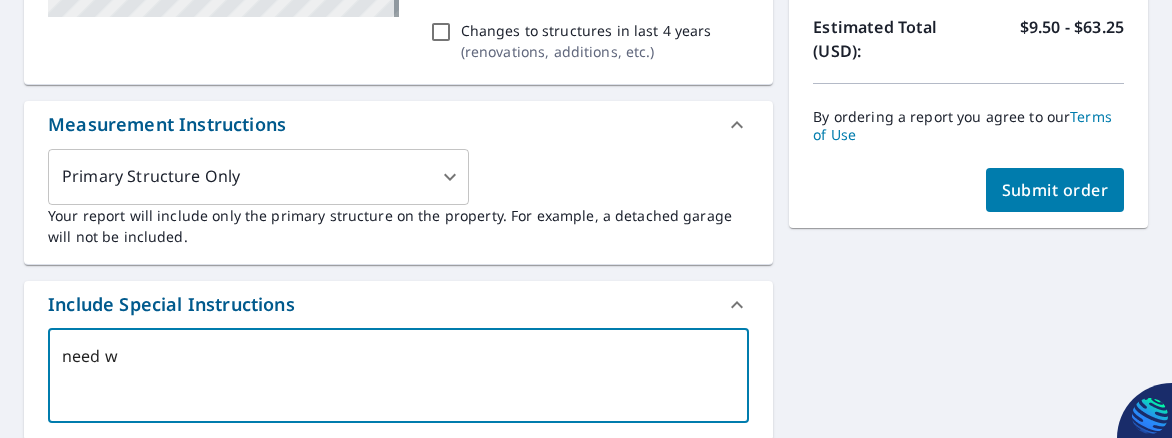 type on "need wa" 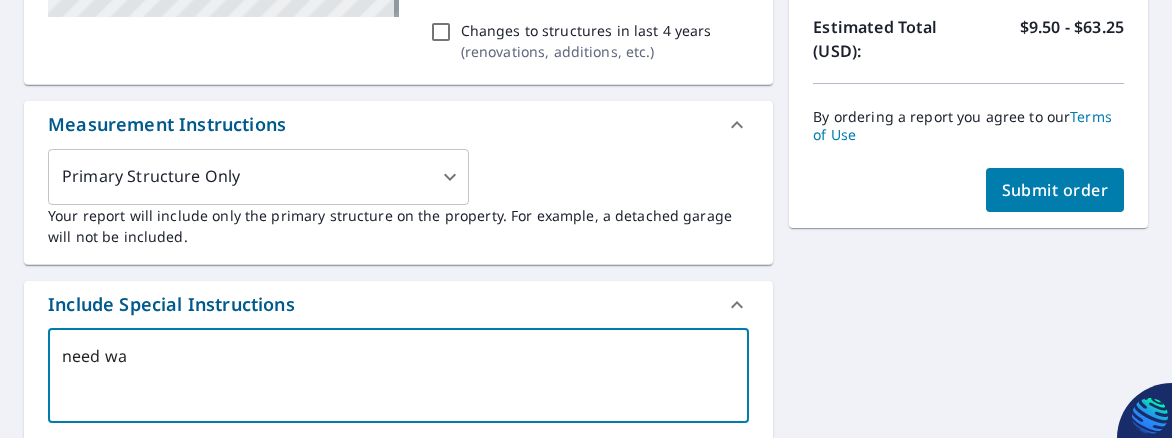 type on "need wal" 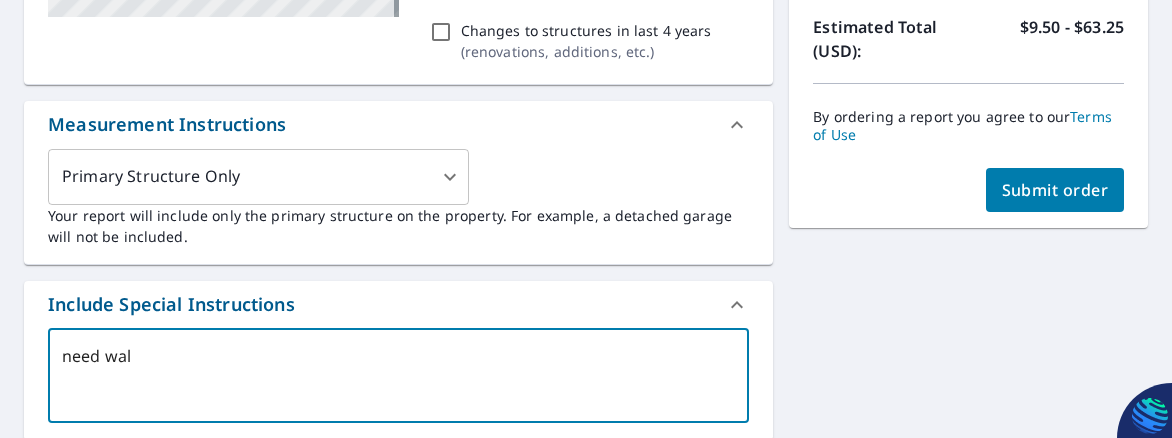 type on "x" 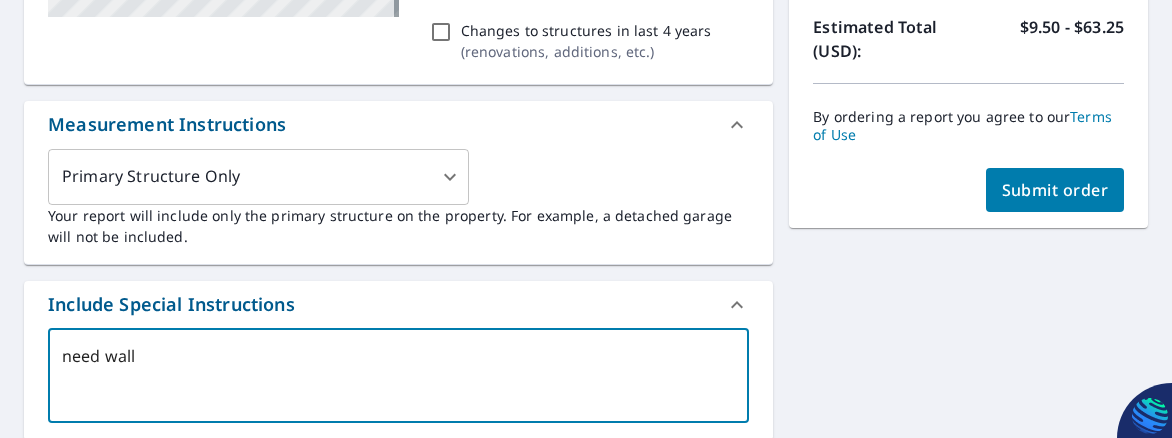 type on "need walls" 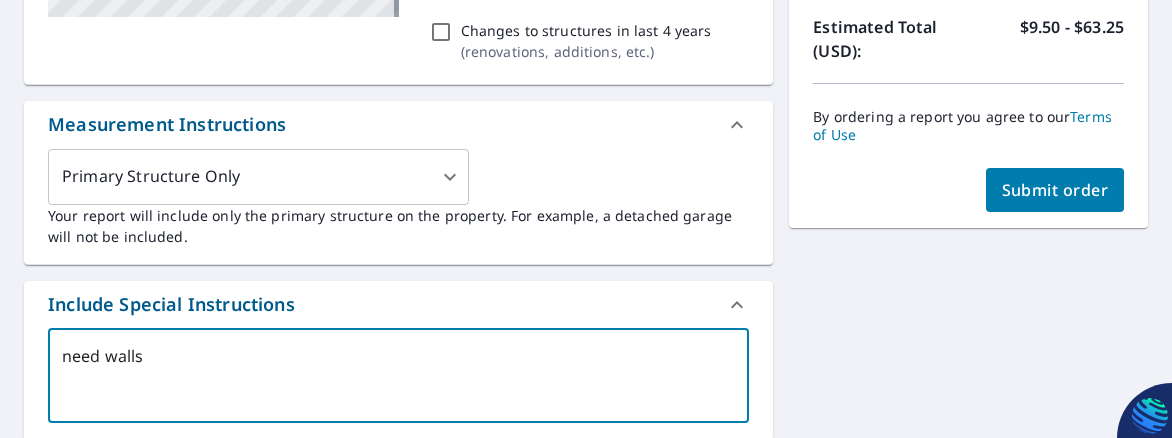 type on "need walls" 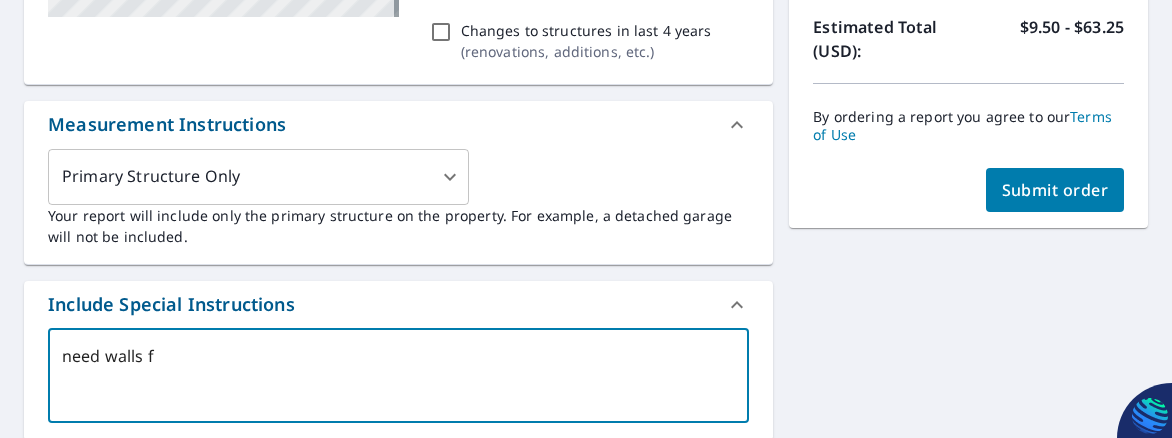 type on "need walls fo" 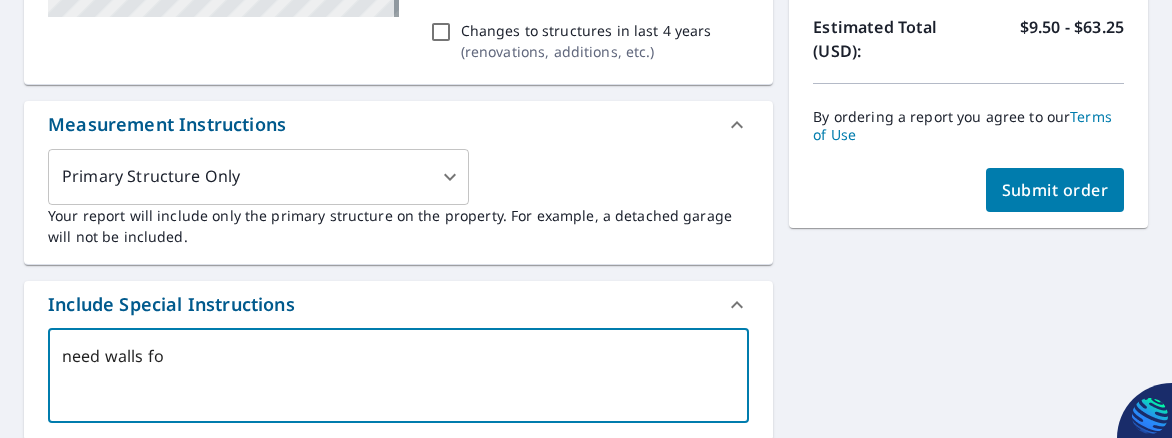 type on "x" 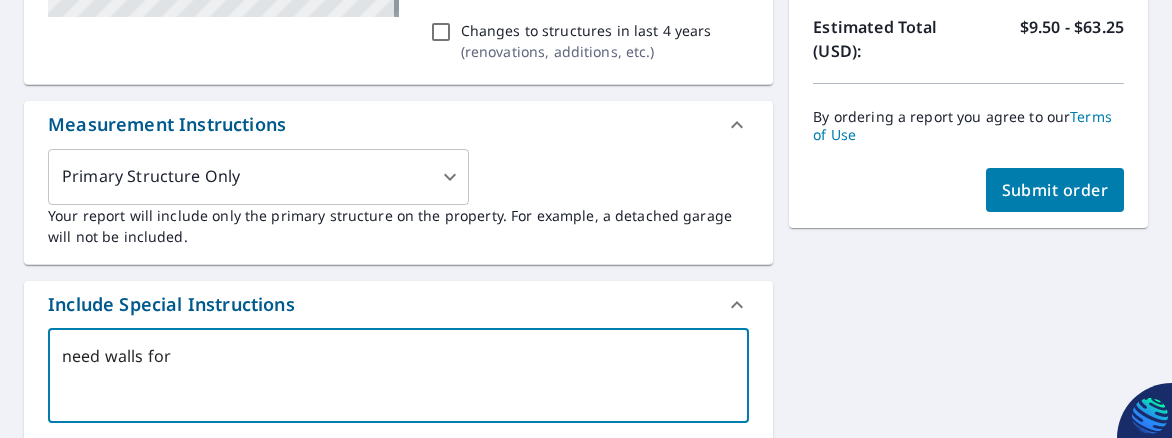 type on "x" 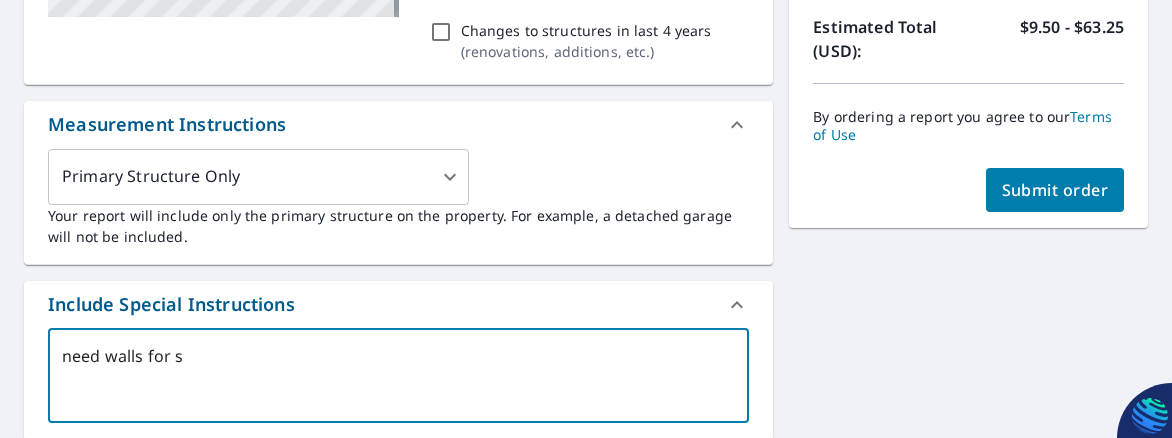 type on "need walls for si" 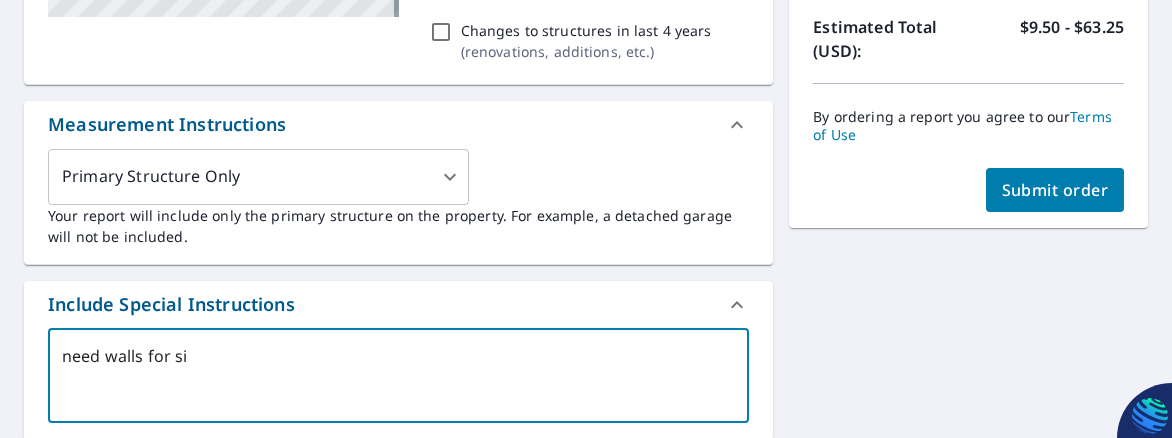 type on "need walls for sid" 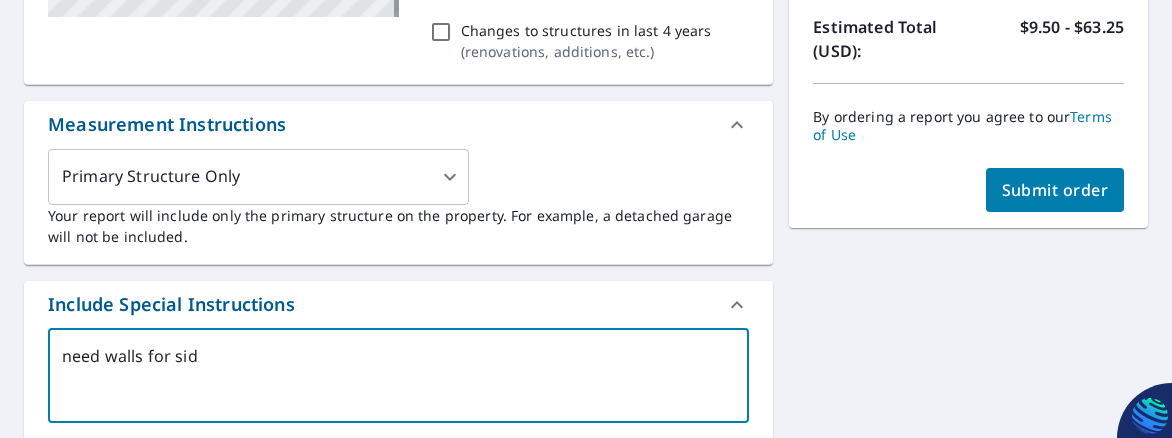 type on "need walls for side" 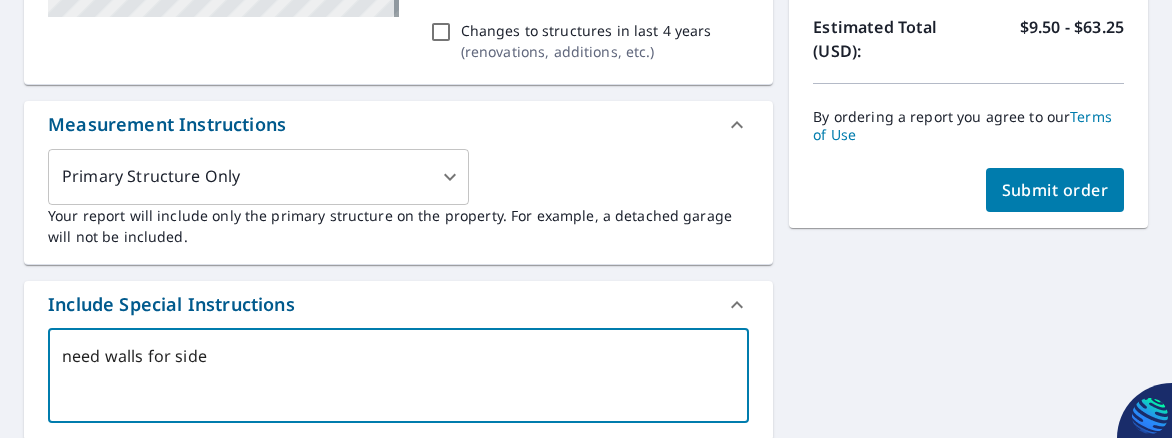 type on "x" 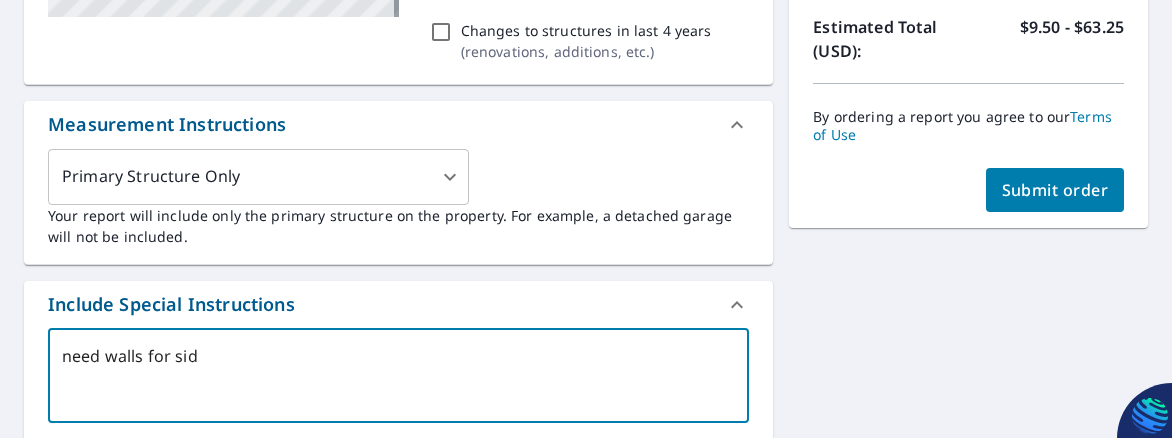 type on "need walls for sidi" 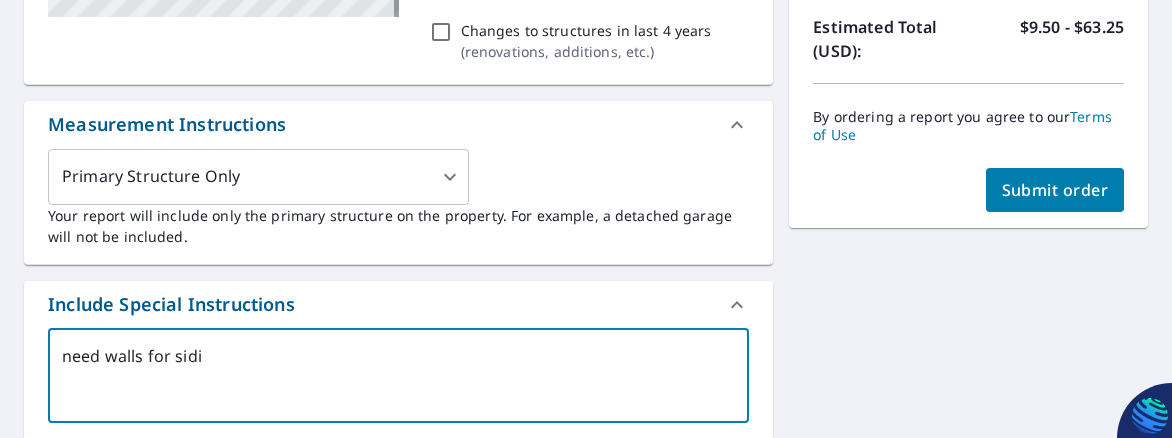 type on "need walls for sidin" 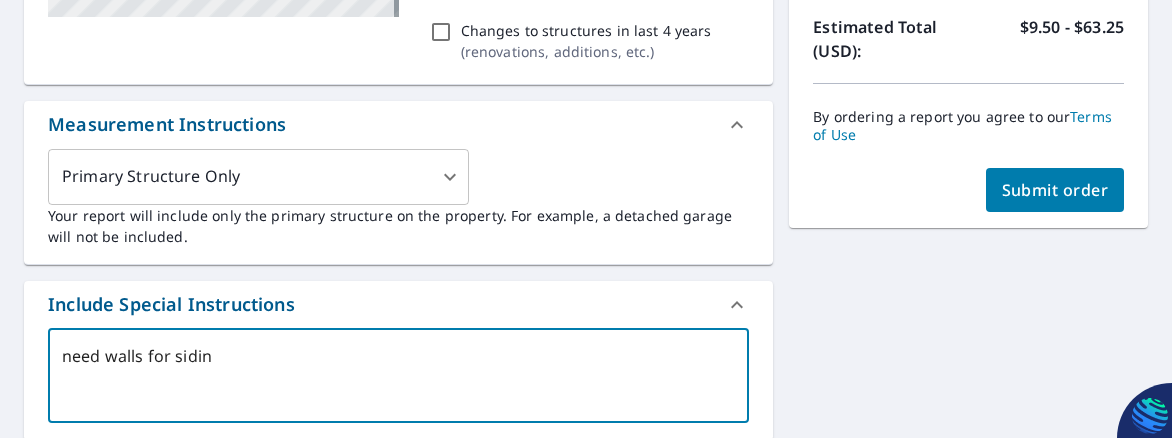 type on "x" 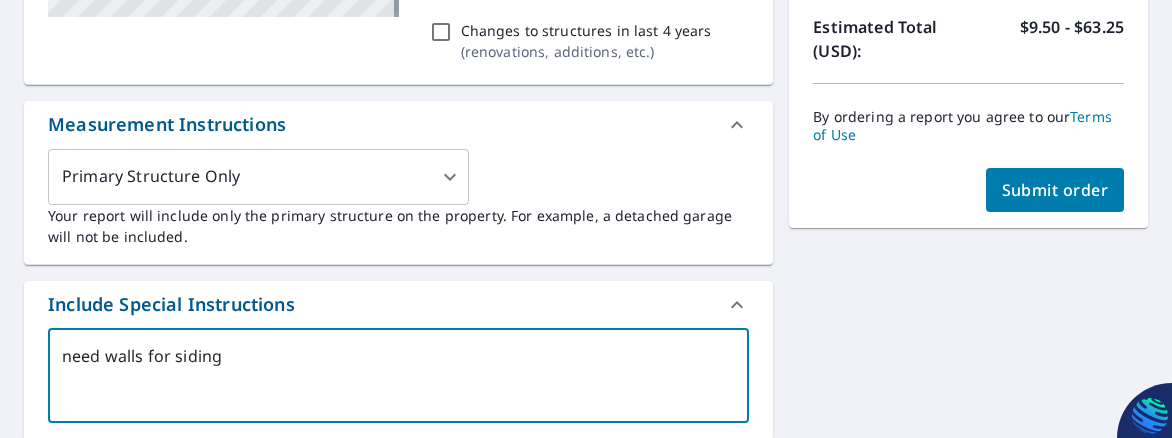 type on "need walls for siding" 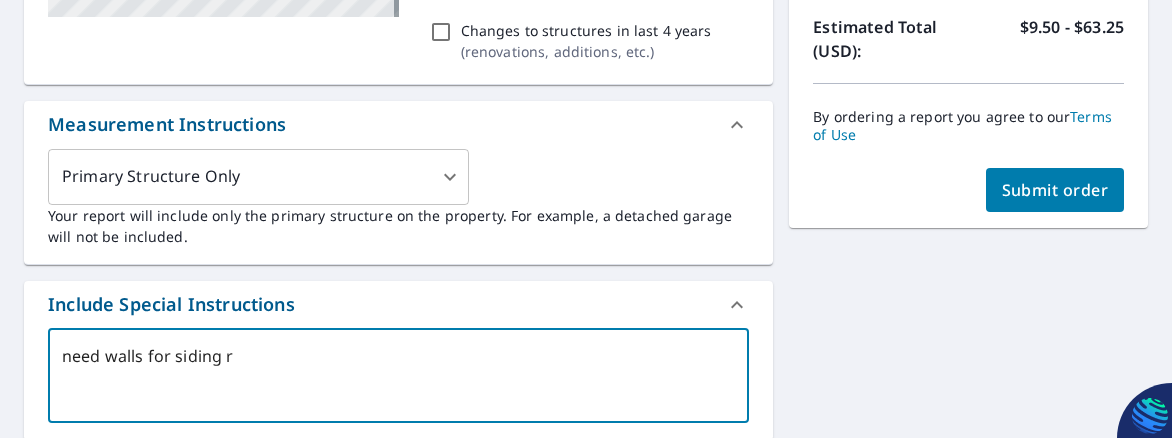 type on "need walls for siding re" 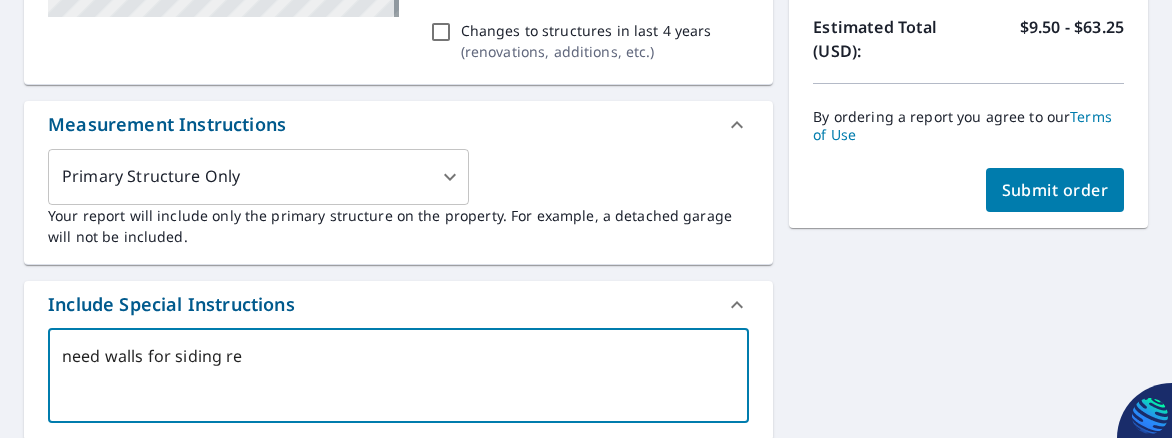 type on "need walls for siding rep" 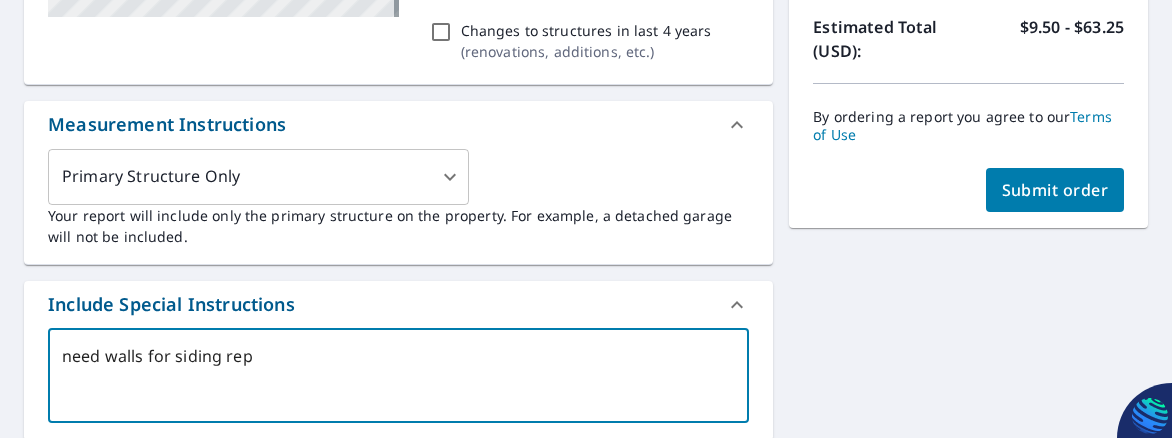type on "need walls for siding repl" 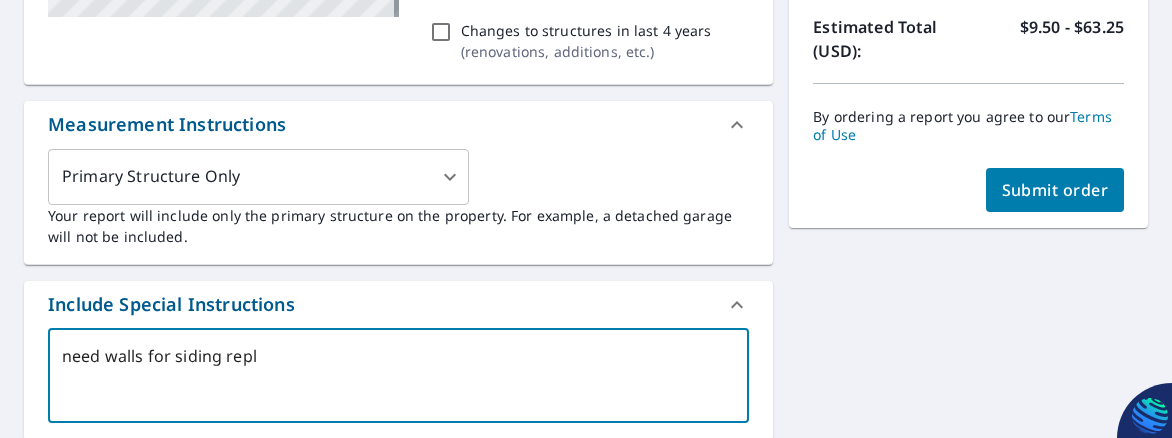 type on "need walls for siding repla" 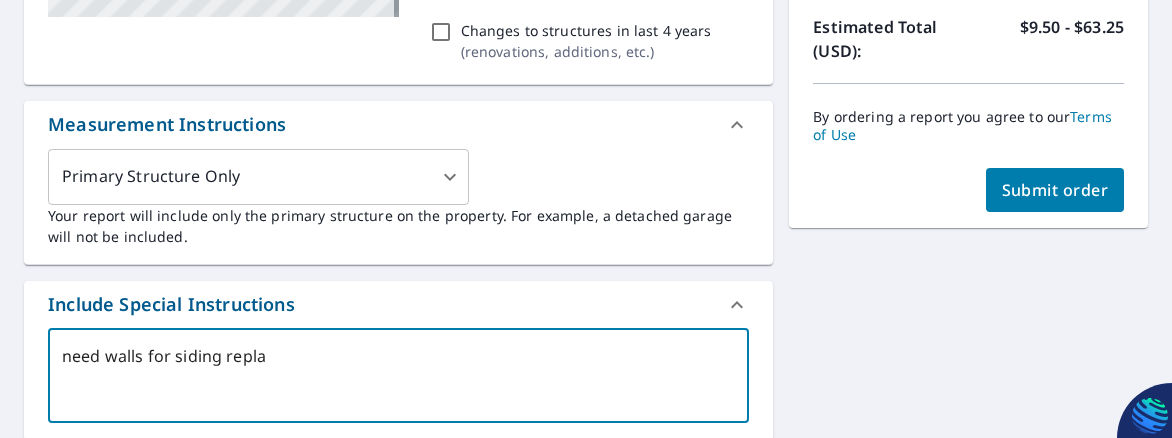 type on "need walls for siding replac" 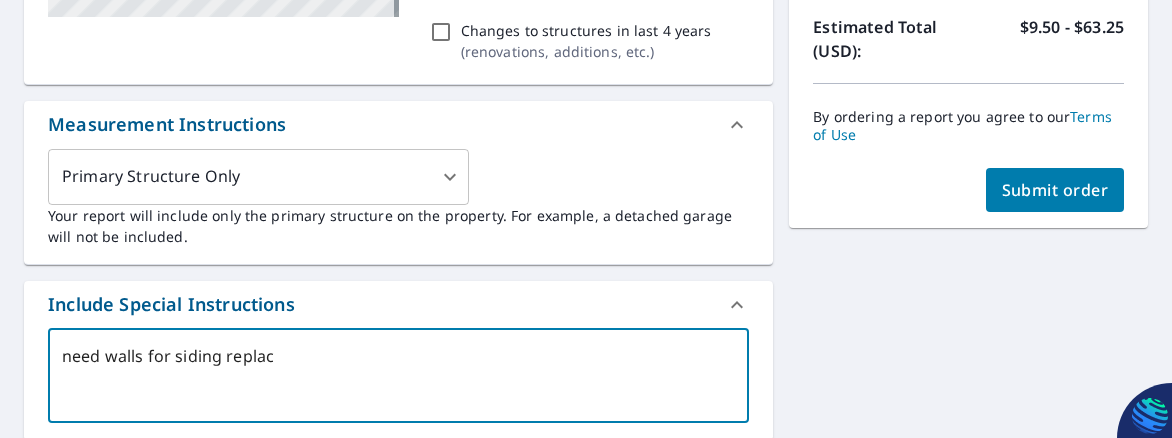 type on "x" 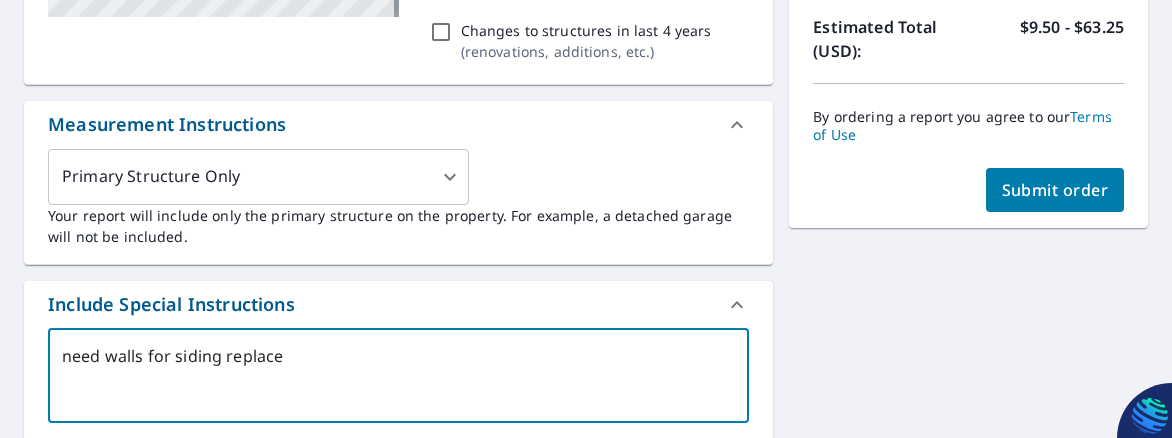 type on "need walls for siding replacem" 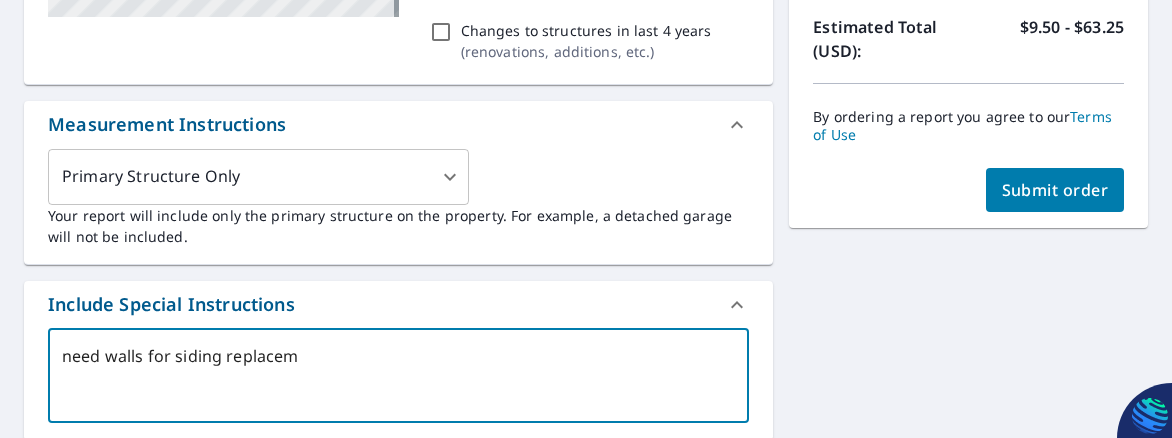 type on "x" 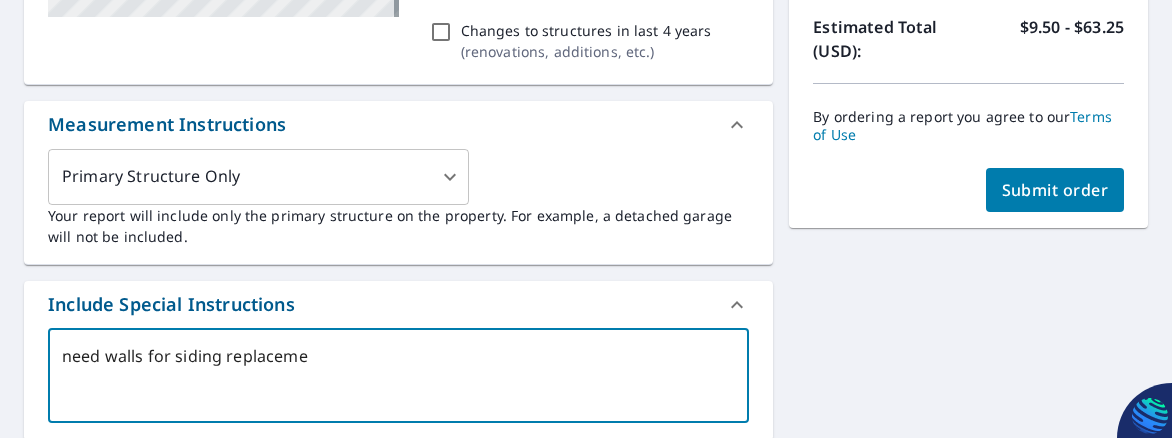 type on "x" 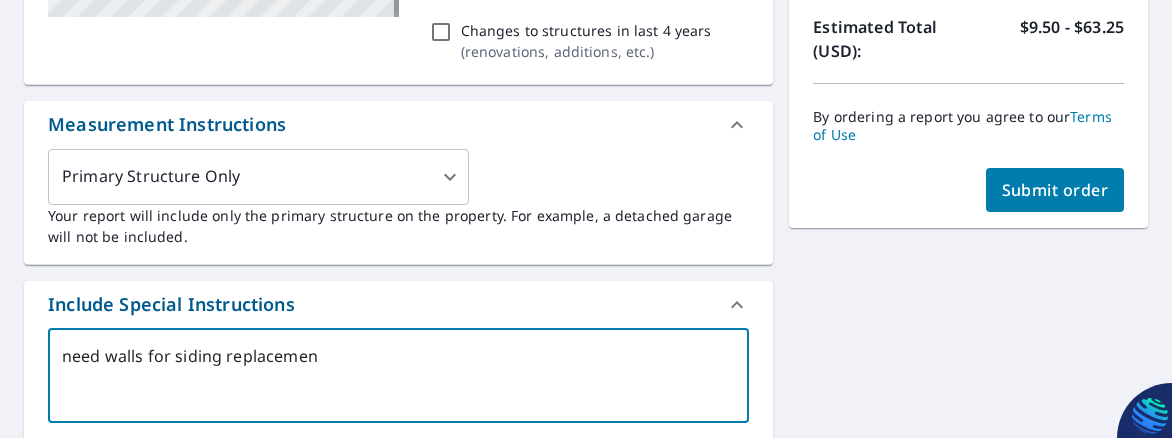 type on "x" 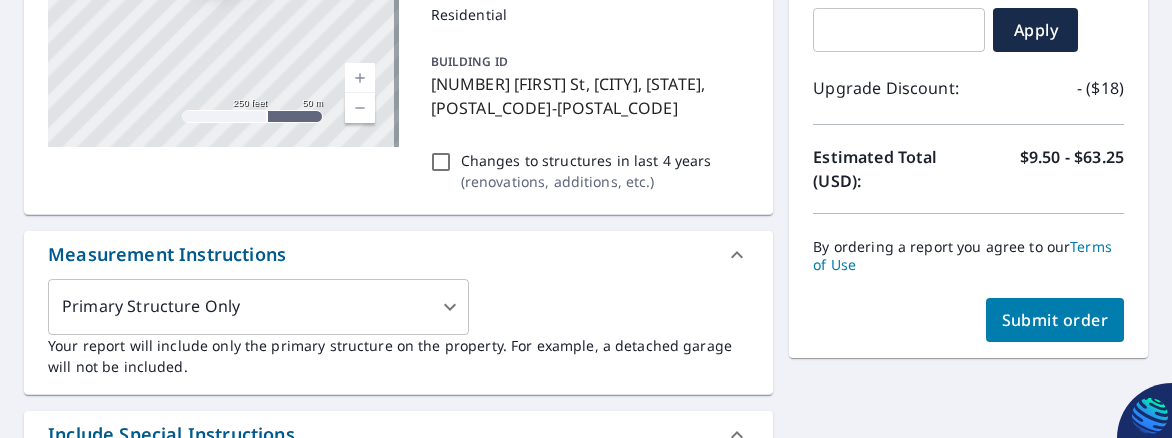scroll, scrollTop: 400, scrollLeft: 0, axis: vertical 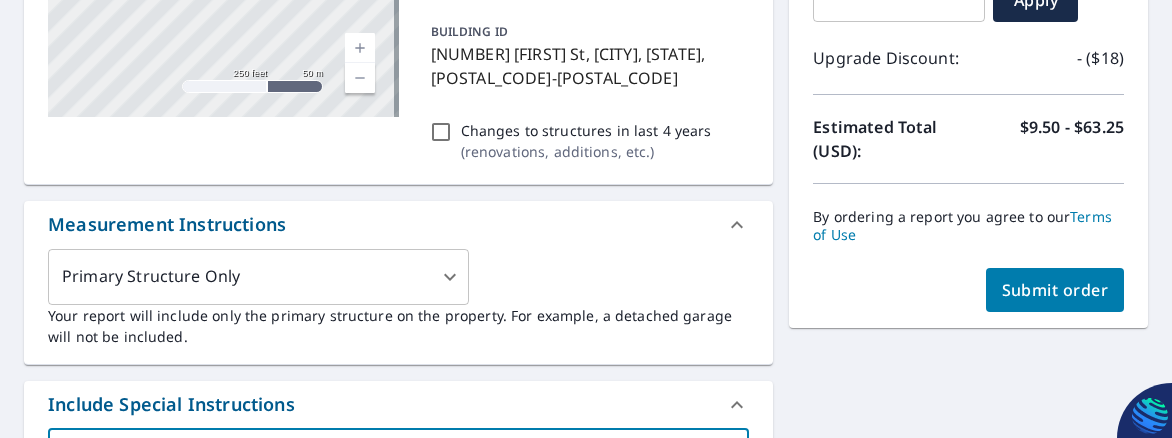 type on "need walls for siding replacement" 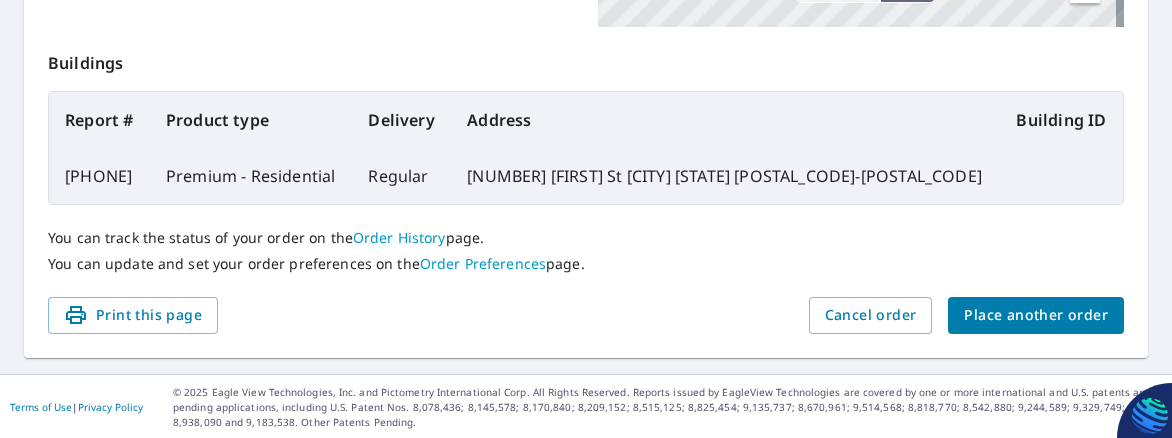 scroll, scrollTop: 452, scrollLeft: 0, axis: vertical 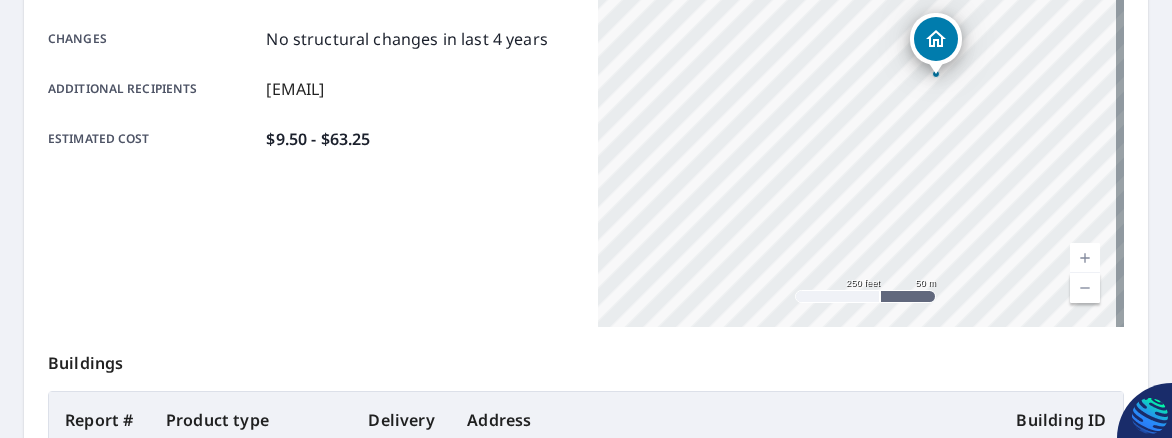 drag, startPoint x: 913, startPoint y: 101, endPoint x: 913, endPoint y: 185, distance: 84 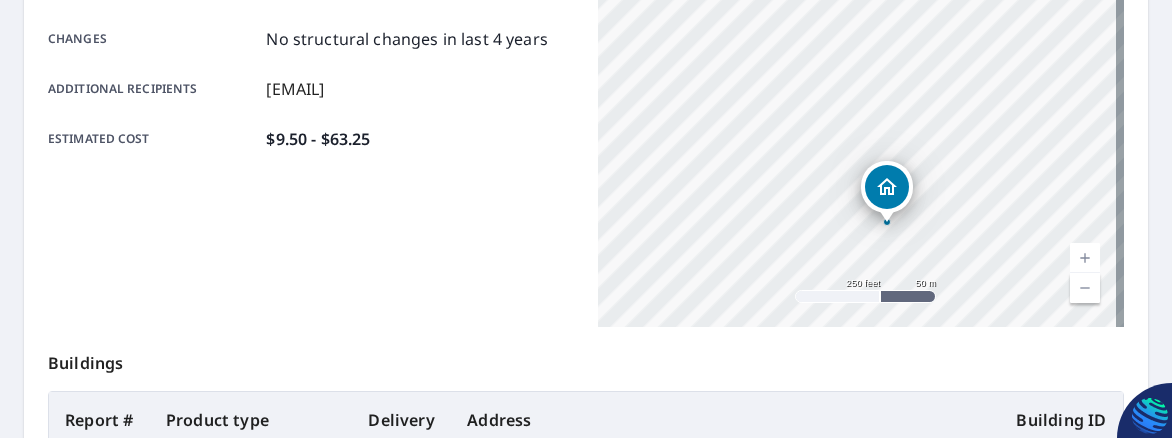 drag, startPoint x: 969, startPoint y: 119, endPoint x: 920, endPoint y: 267, distance: 155.9006 